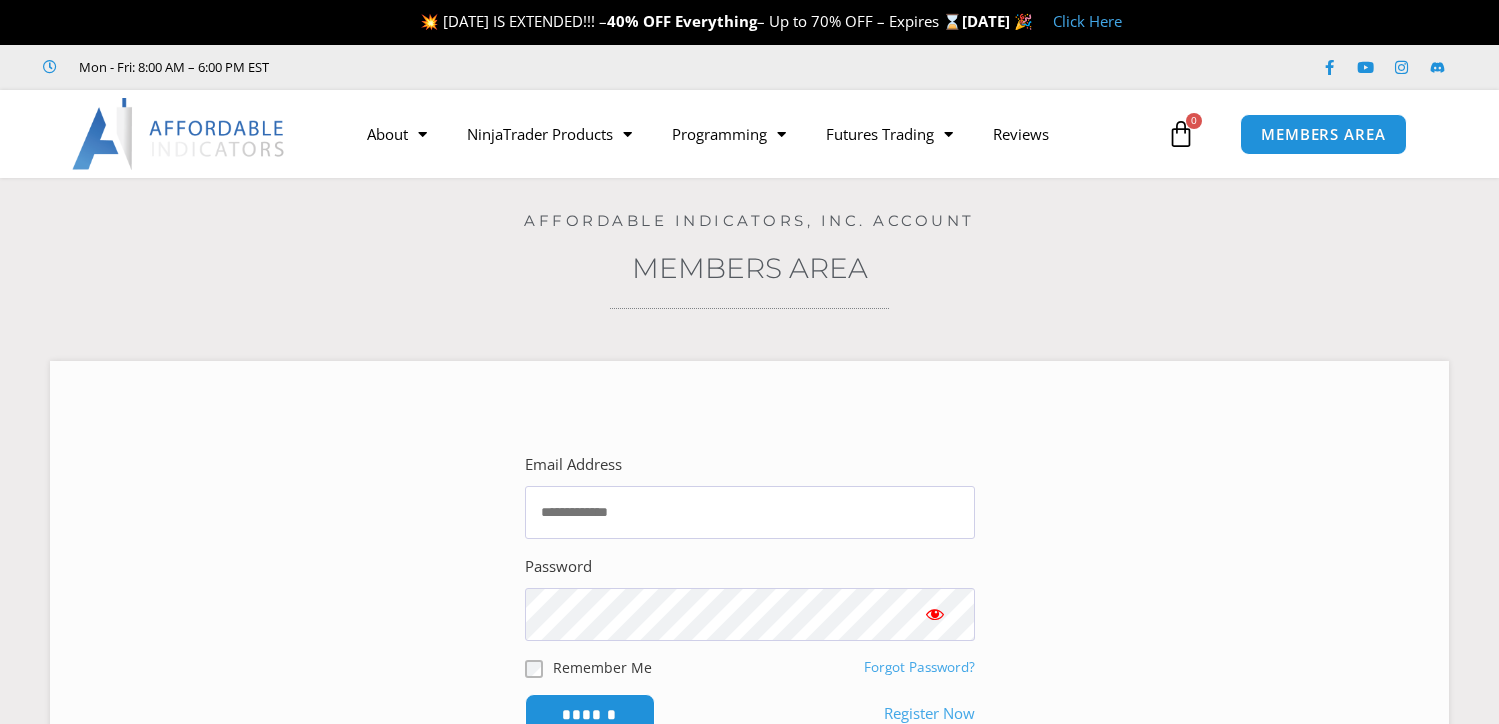 scroll, scrollTop: 0, scrollLeft: 0, axis: both 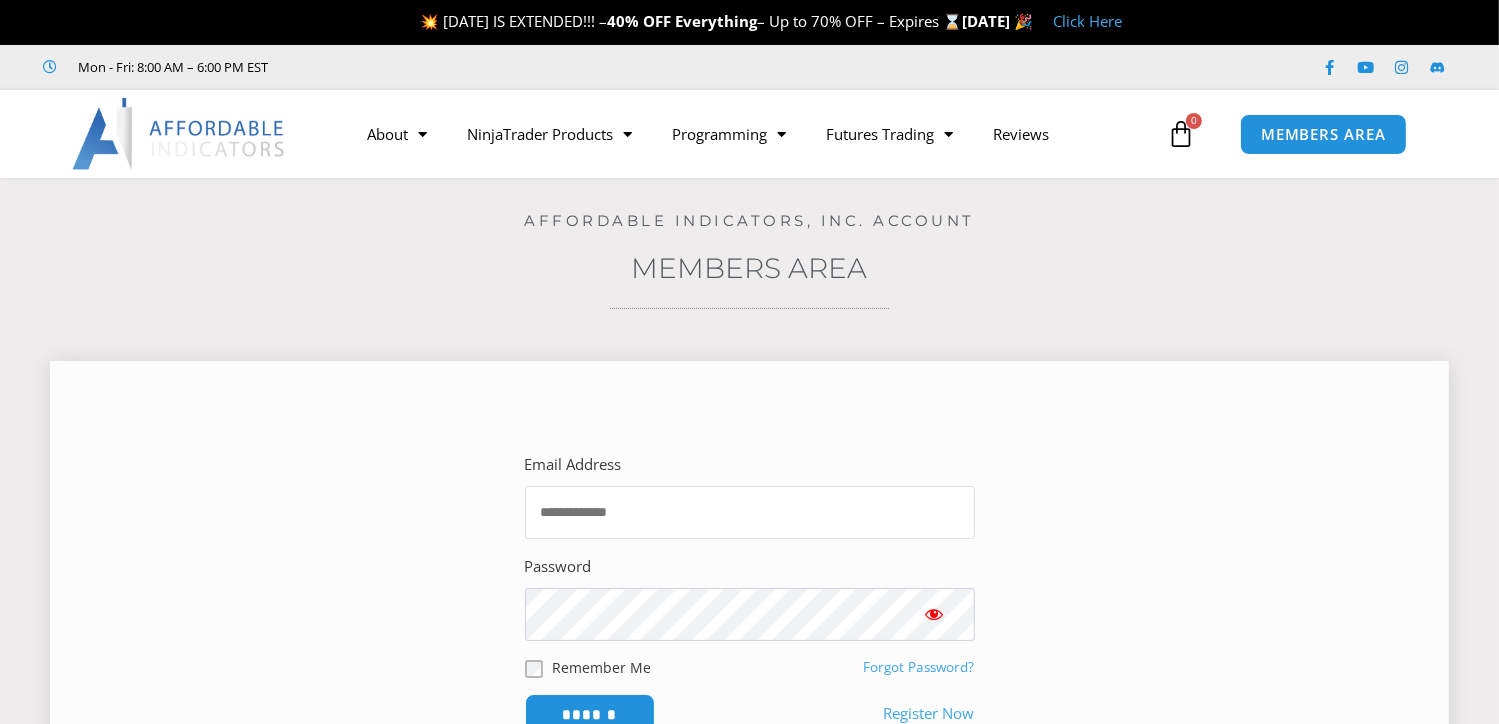 click on "Email Address" at bounding box center (750, 512) 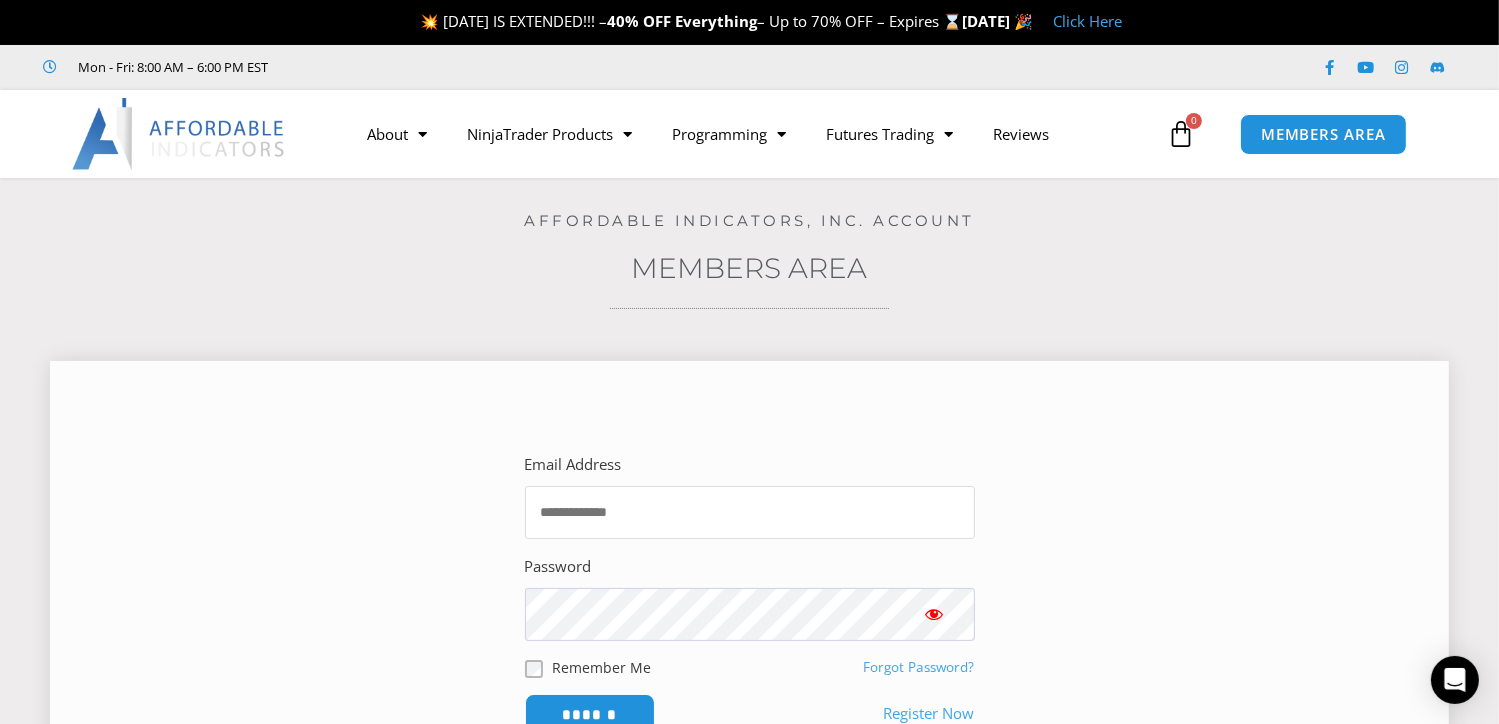 type on "**********" 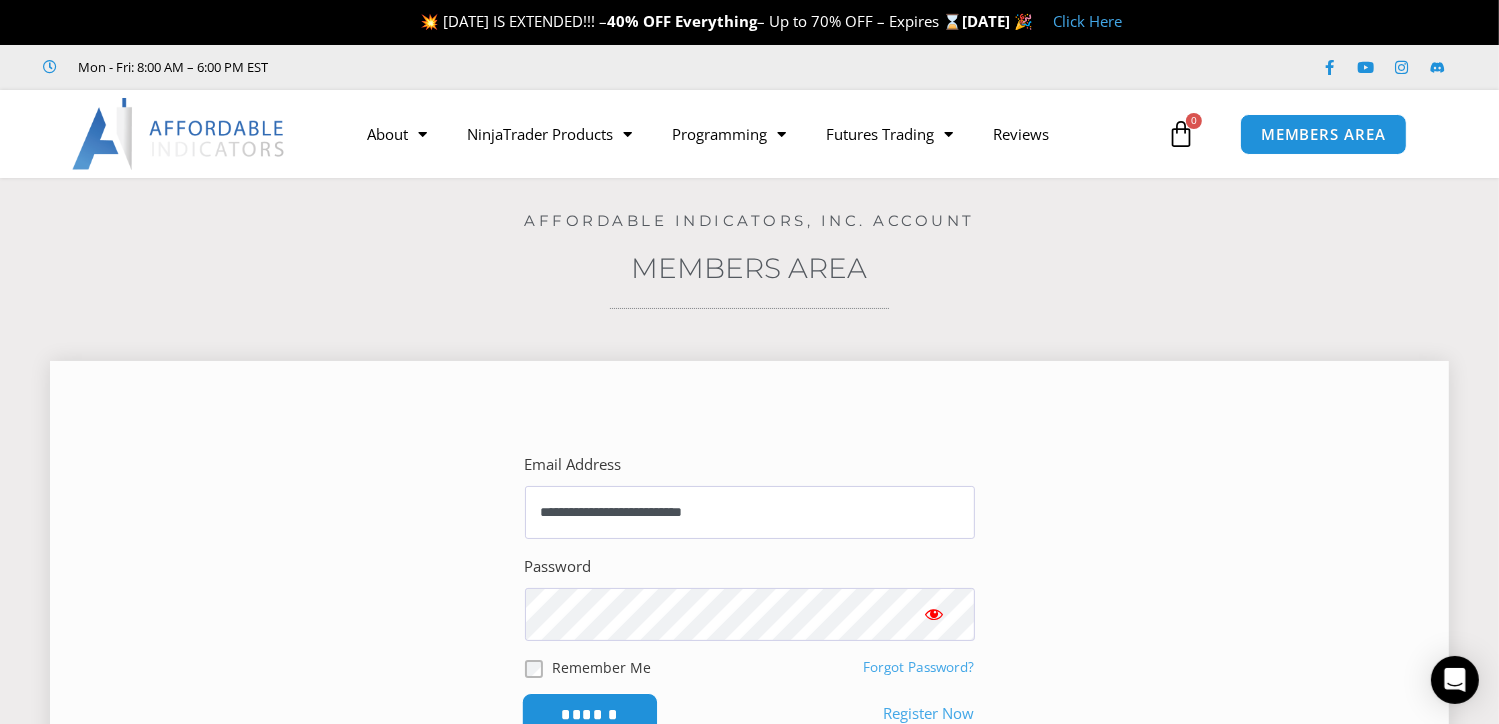 click on "******" at bounding box center (589, 714) 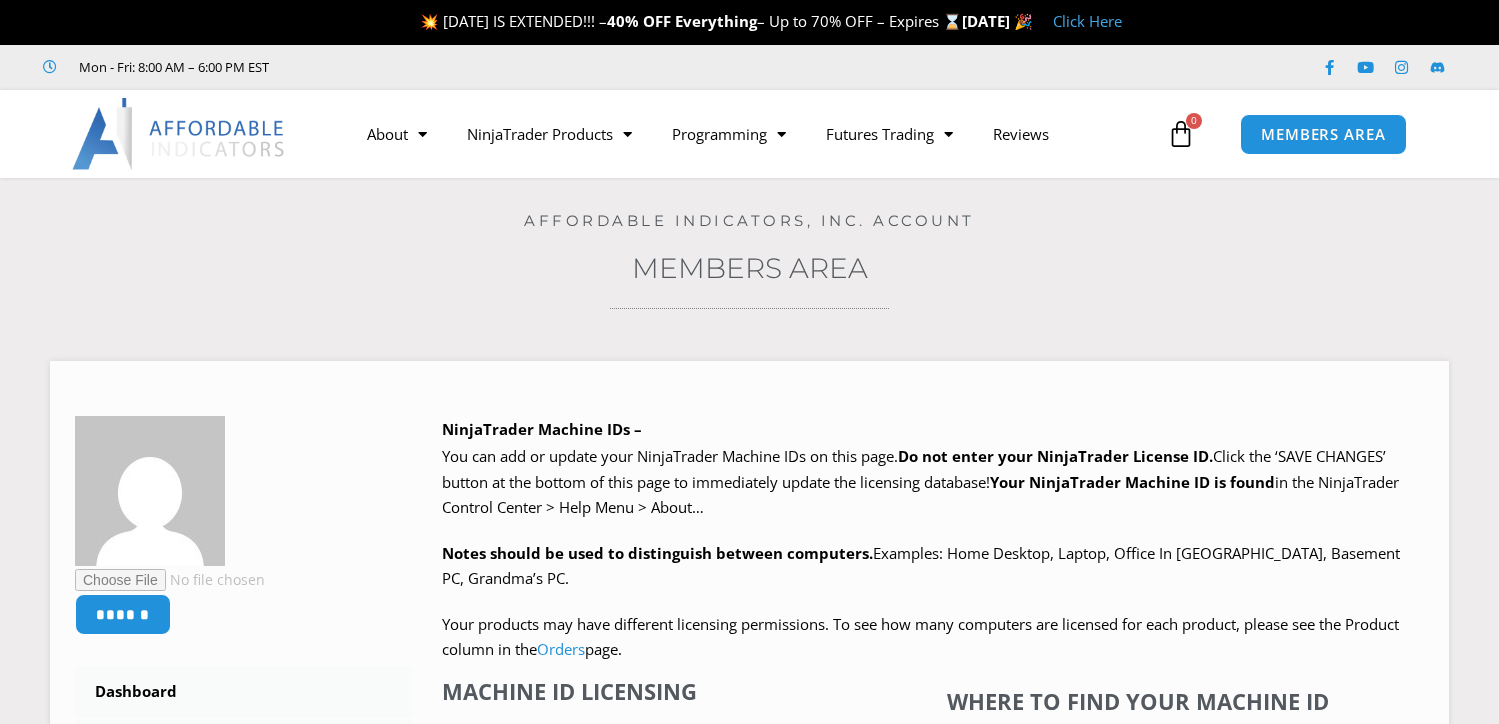 scroll, scrollTop: 0, scrollLeft: 0, axis: both 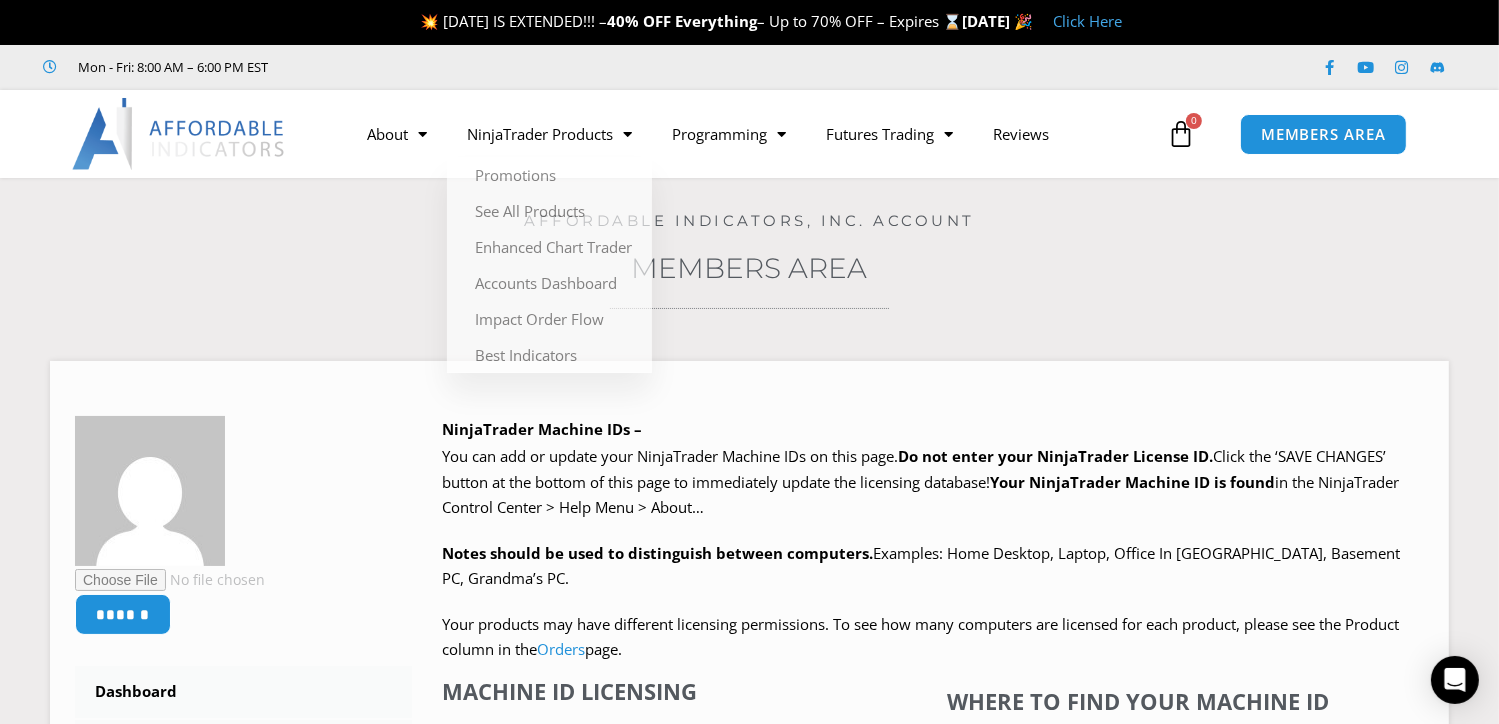 click on "Members Area" at bounding box center (749, 268) 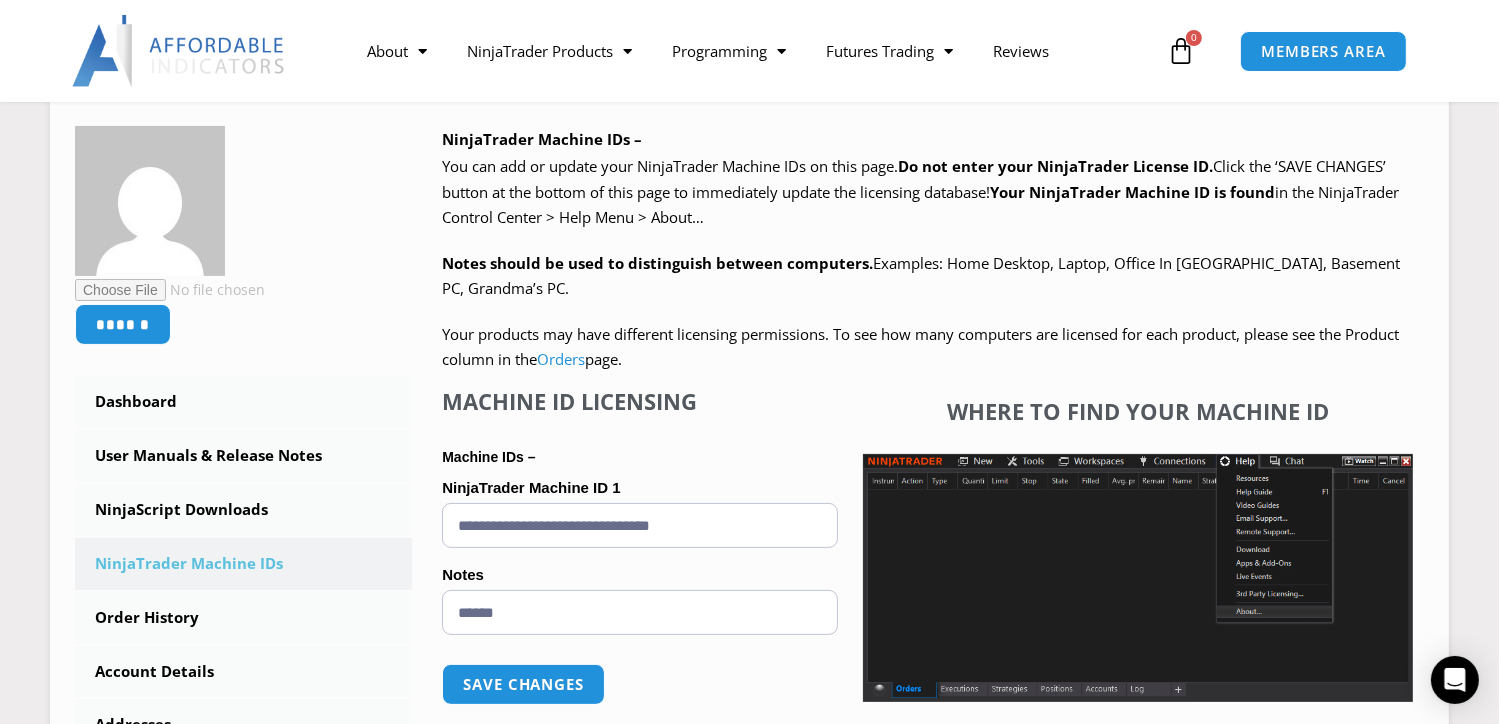 scroll, scrollTop: 376, scrollLeft: 0, axis: vertical 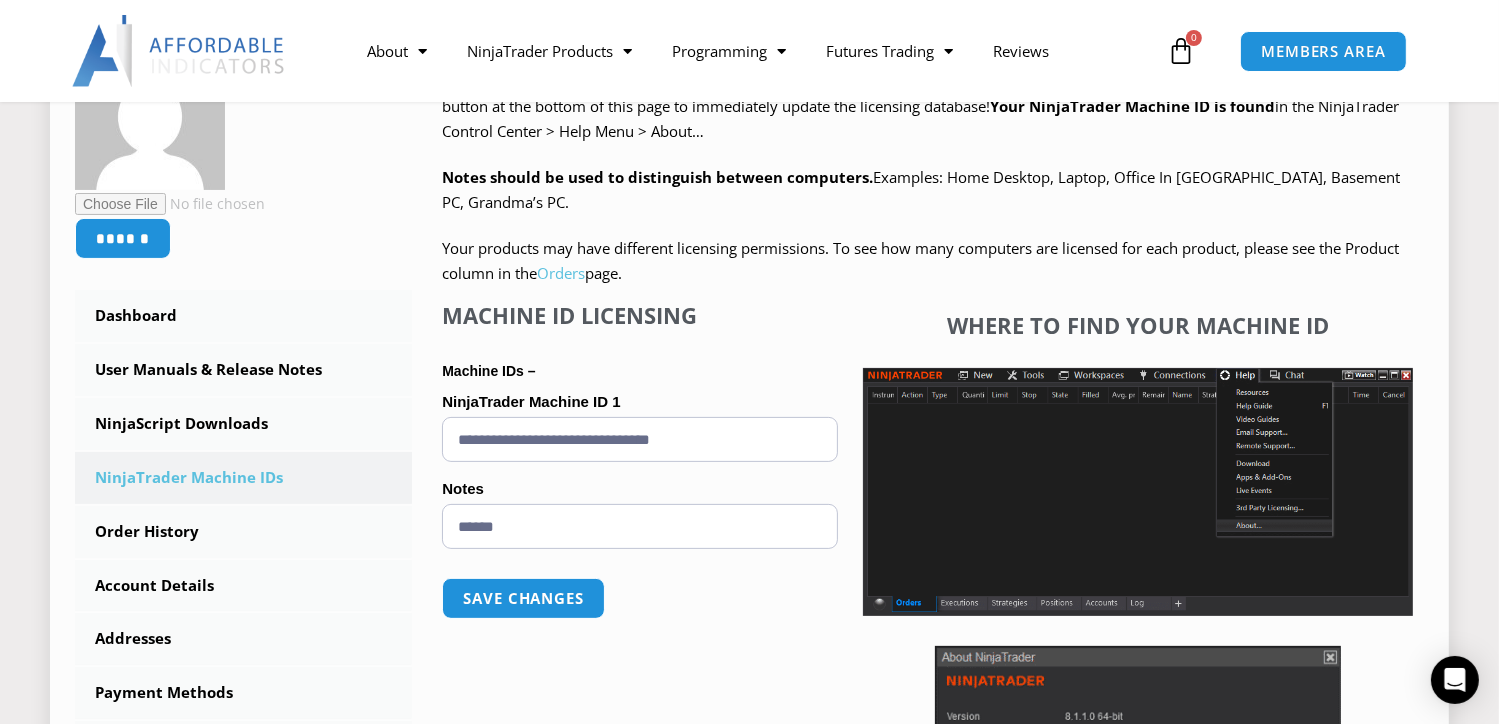 click on "Orders" at bounding box center [561, 273] 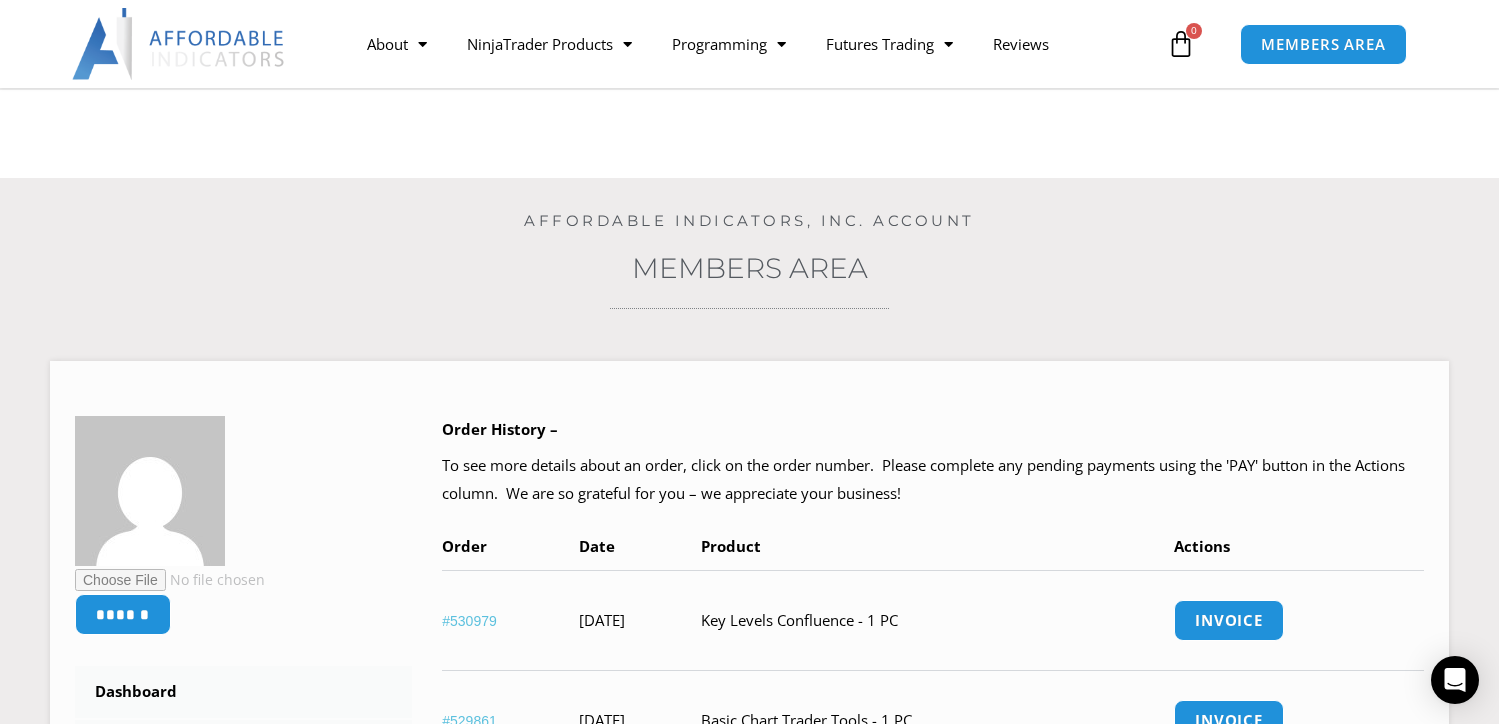 scroll, scrollTop: 280, scrollLeft: 0, axis: vertical 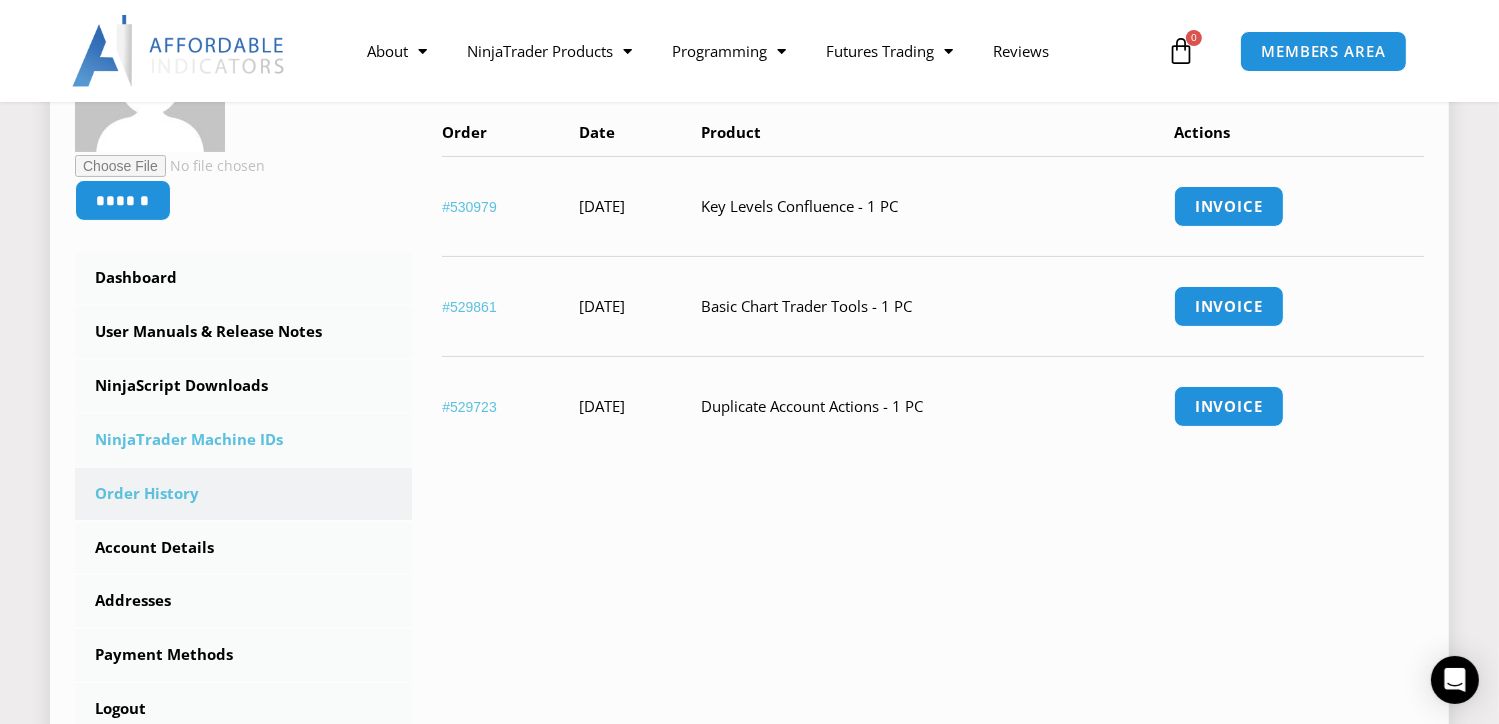 click on "NinjaTrader Machine IDs" at bounding box center (243, 440) 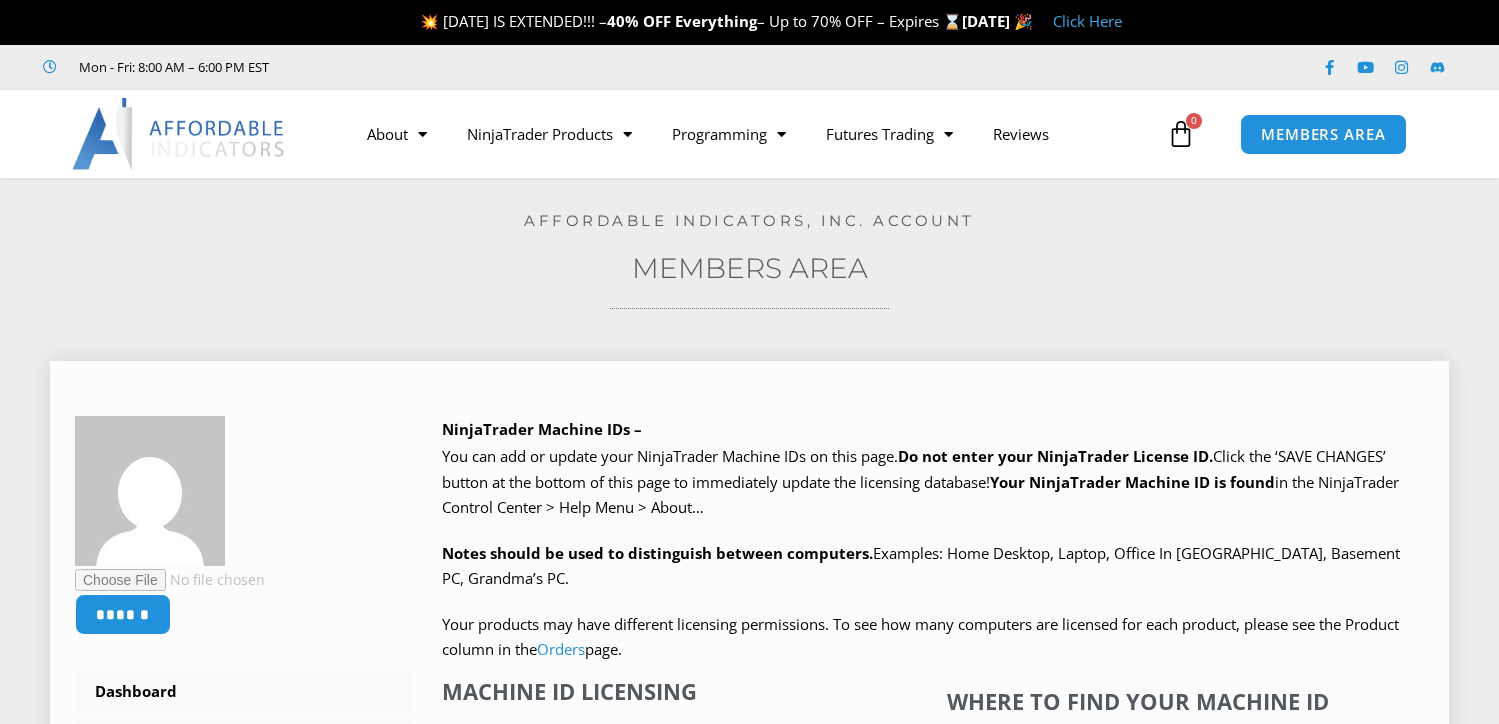 scroll, scrollTop: 0, scrollLeft: 0, axis: both 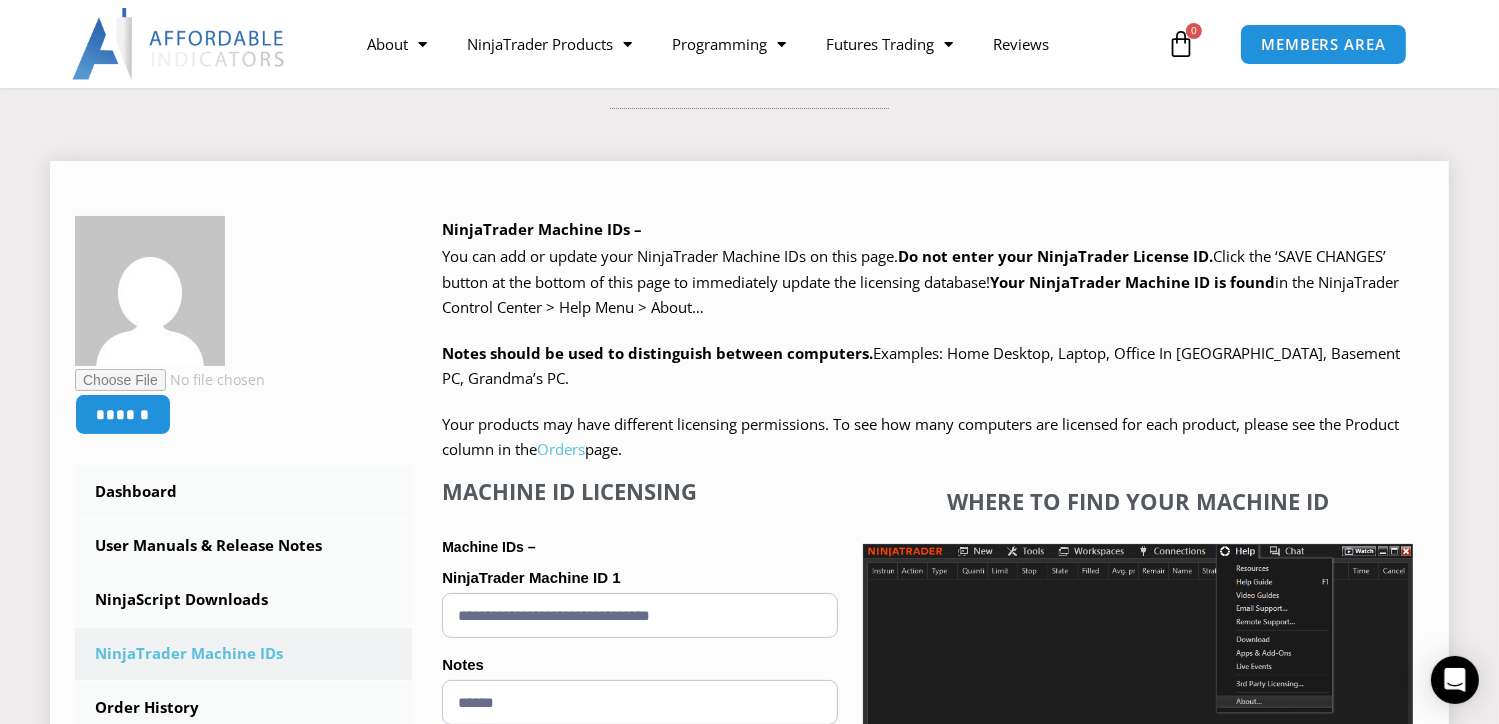click on "Orders" at bounding box center (561, 449) 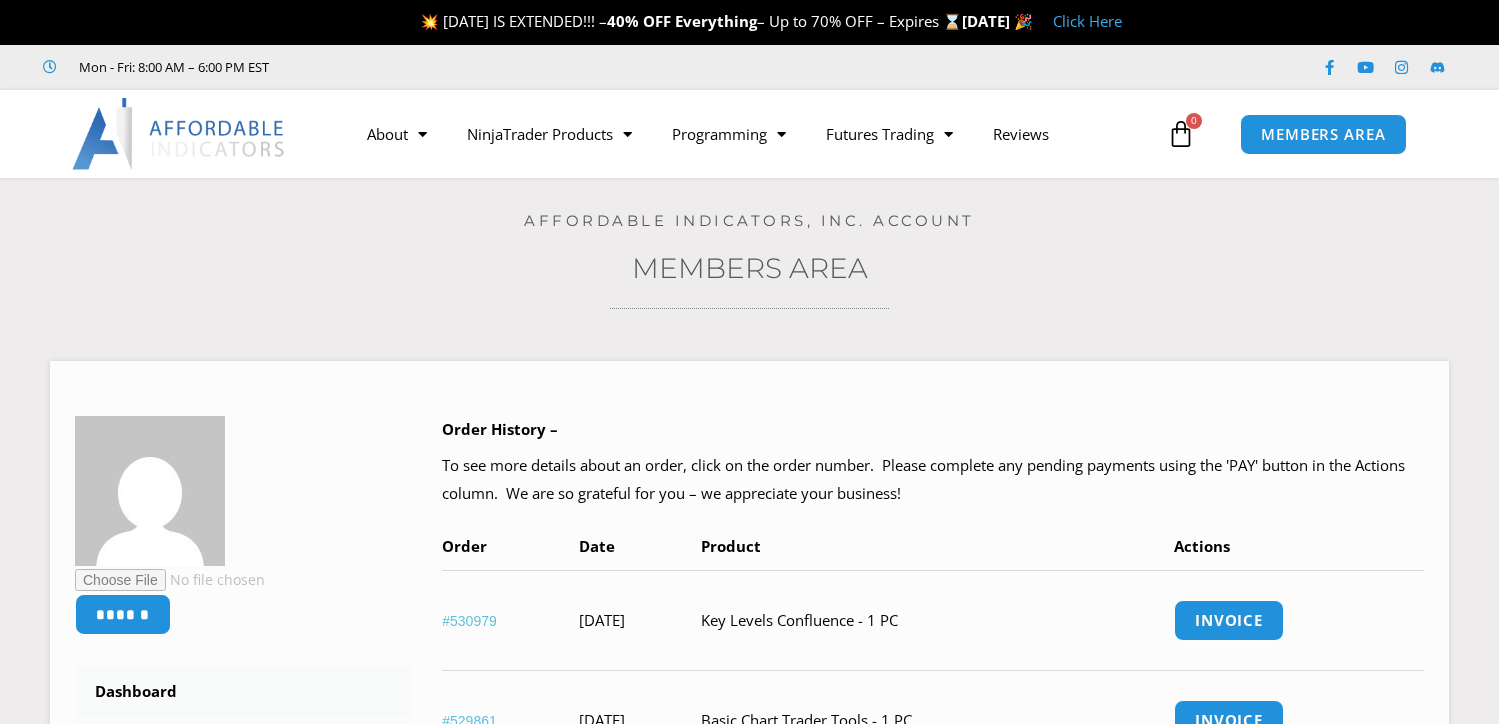 scroll, scrollTop: 0, scrollLeft: 0, axis: both 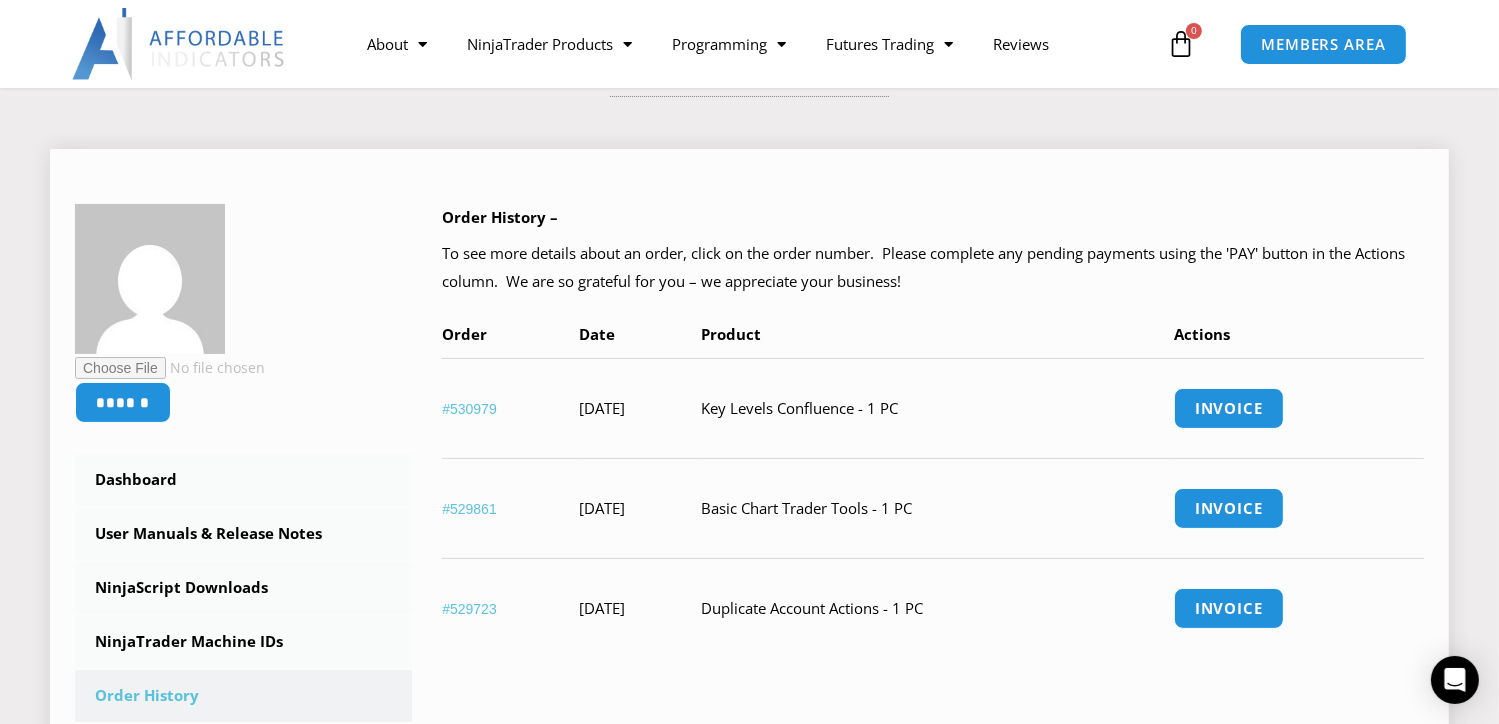 click on "Key Levels Confluence - 1 PC" at bounding box center (937, 408) 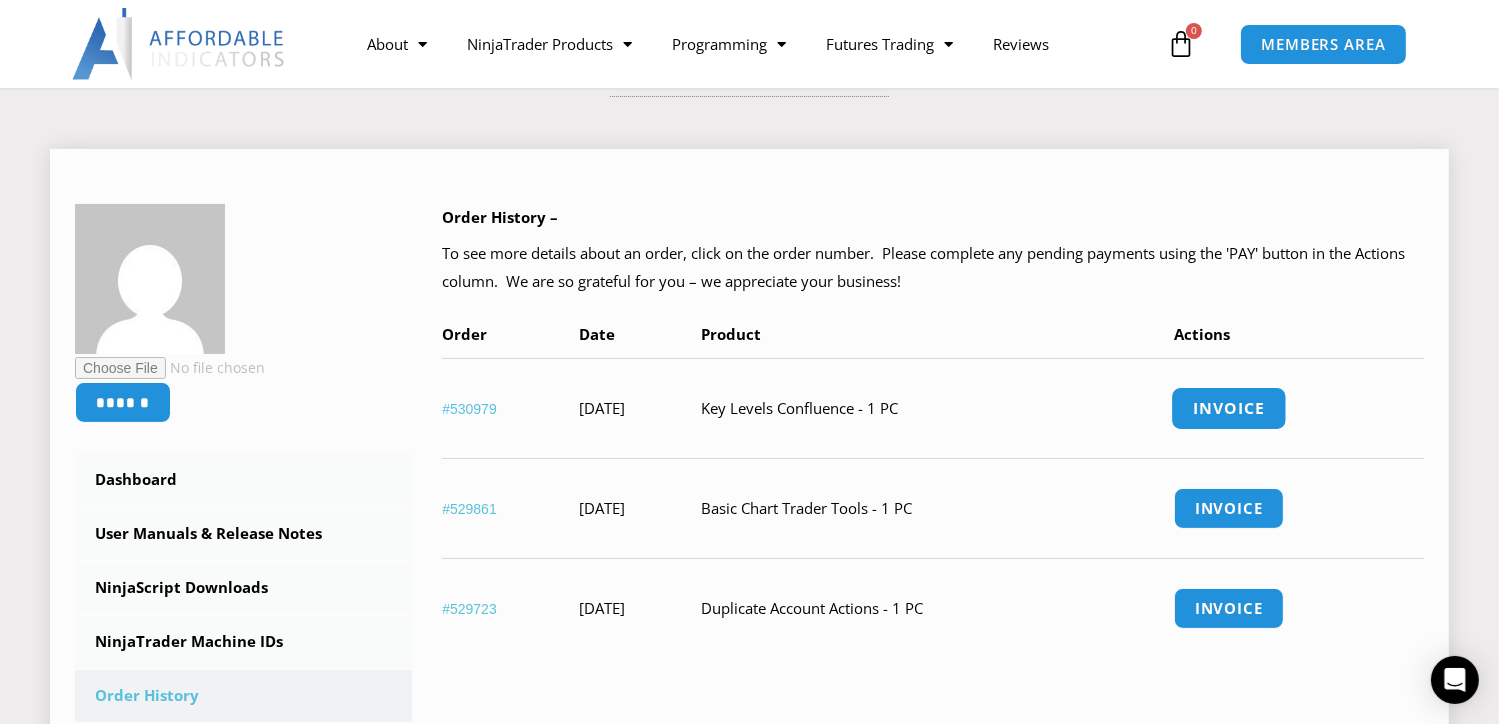 click on "Invoice" at bounding box center [1229, 408] 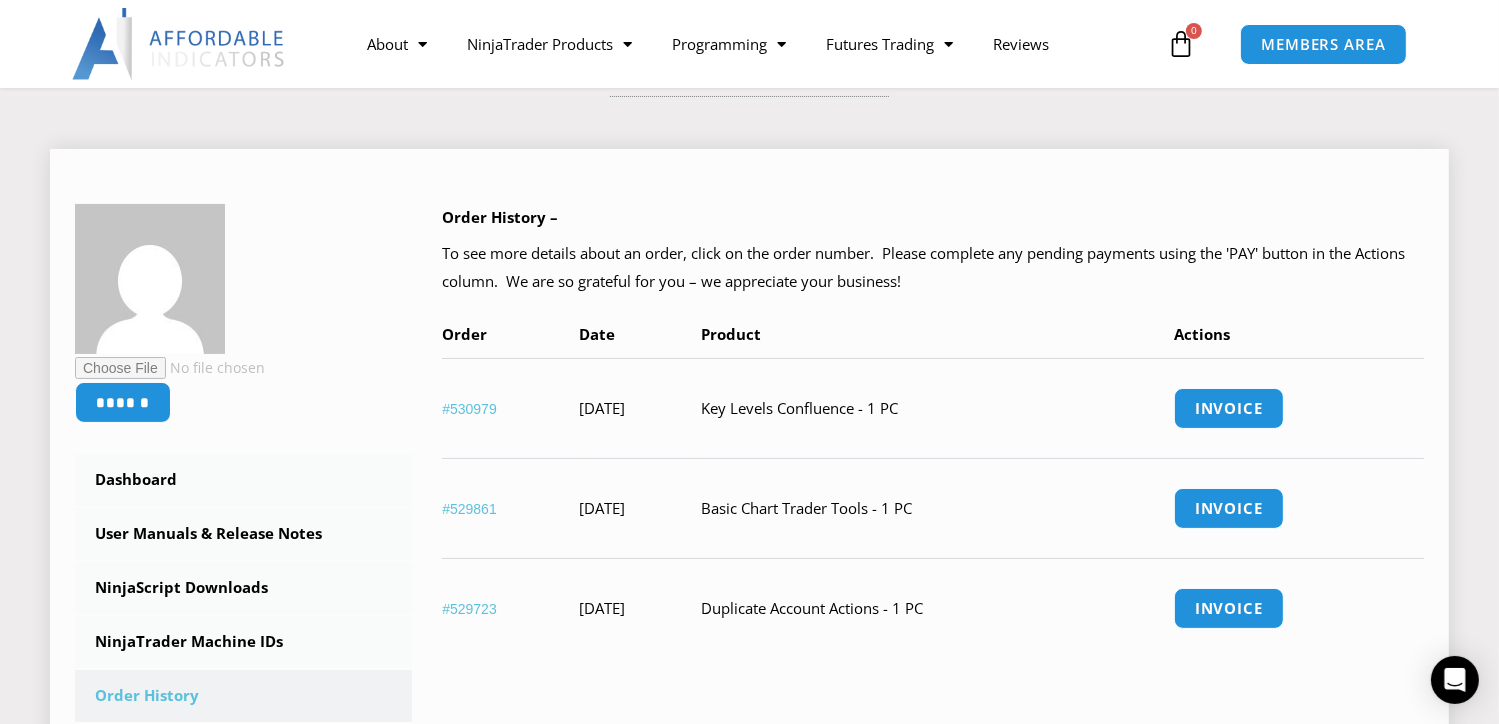 click on "Order History –
To see more details about an order, click on the order number.  Please complete any pending payments using the 'PAY' button in the Actions column.  We are so grateful for you – we appreciate your business!
Order
Date
Product
Actions
#530979
April 29, 2025
Key Levels Confluence - 1 PC
Invoice
#529861
March 3, 2025
Invoice" at bounding box center (933, 431) 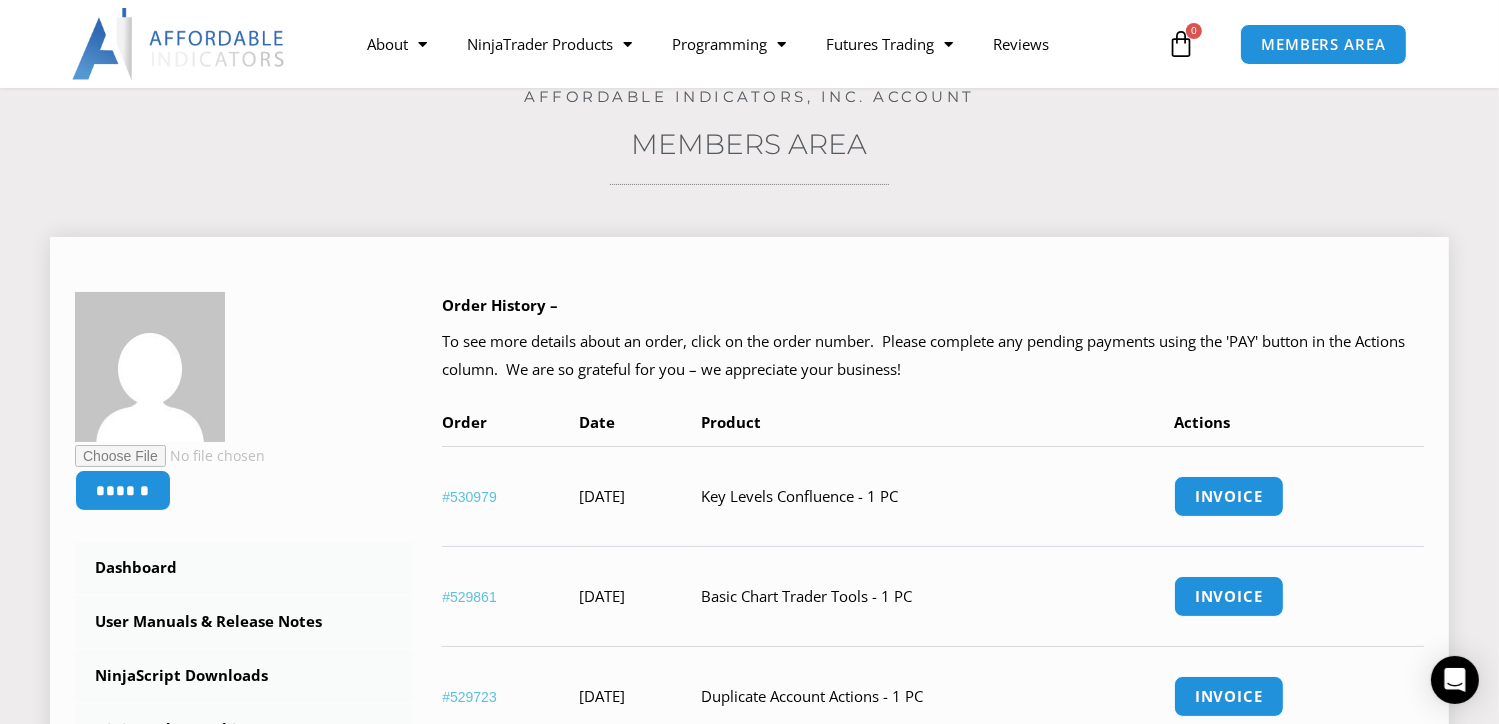 scroll, scrollTop: 0, scrollLeft: 0, axis: both 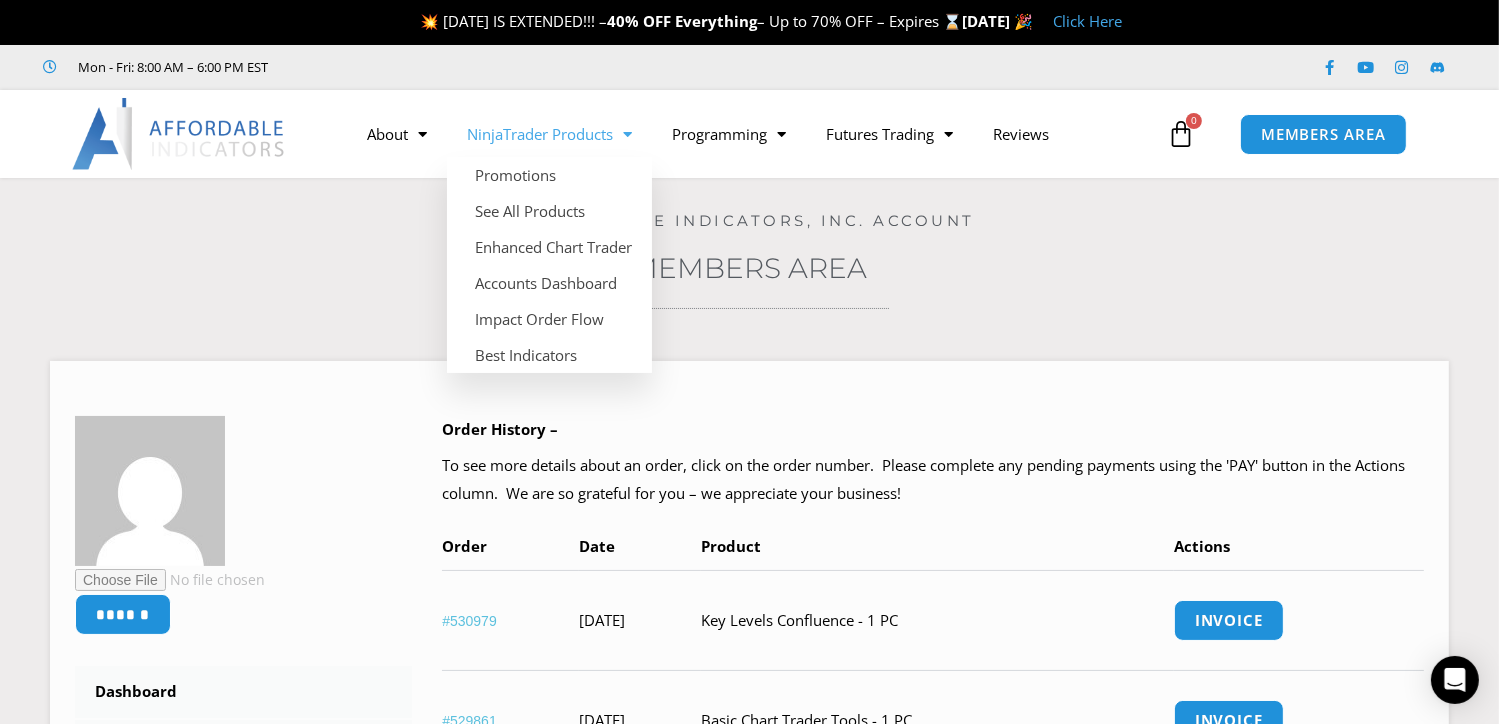 click on "NinjaTrader Products" 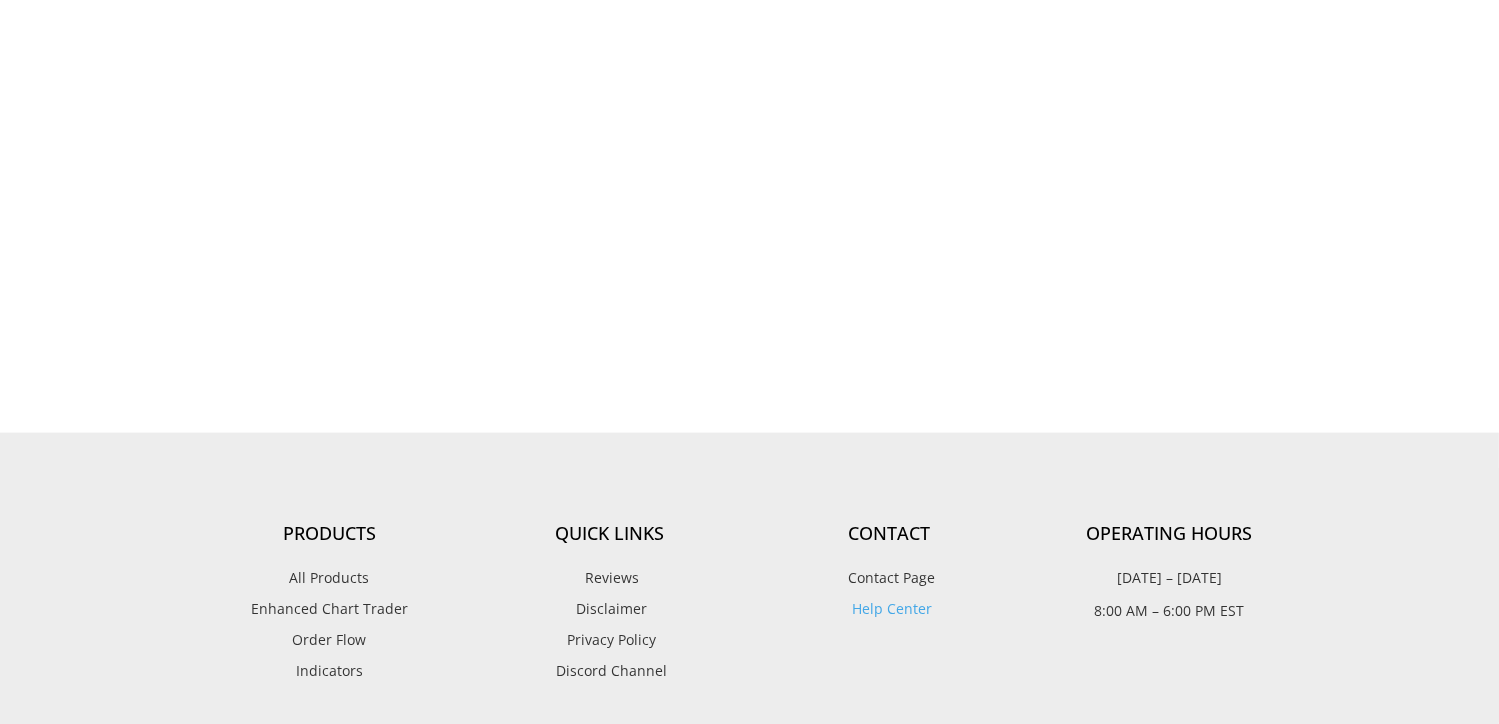 scroll, scrollTop: 2359, scrollLeft: 0, axis: vertical 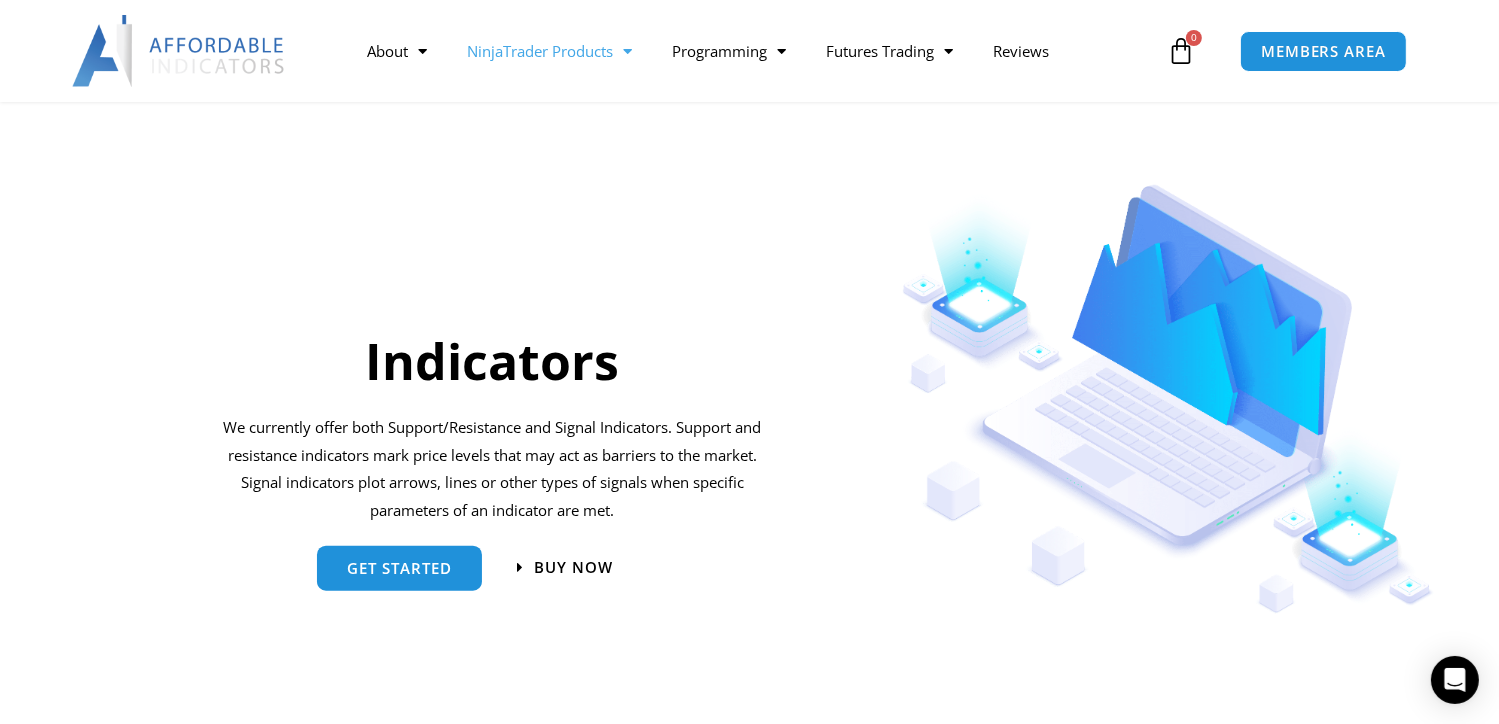 click on "Buy now" at bounding box center [633, 568] 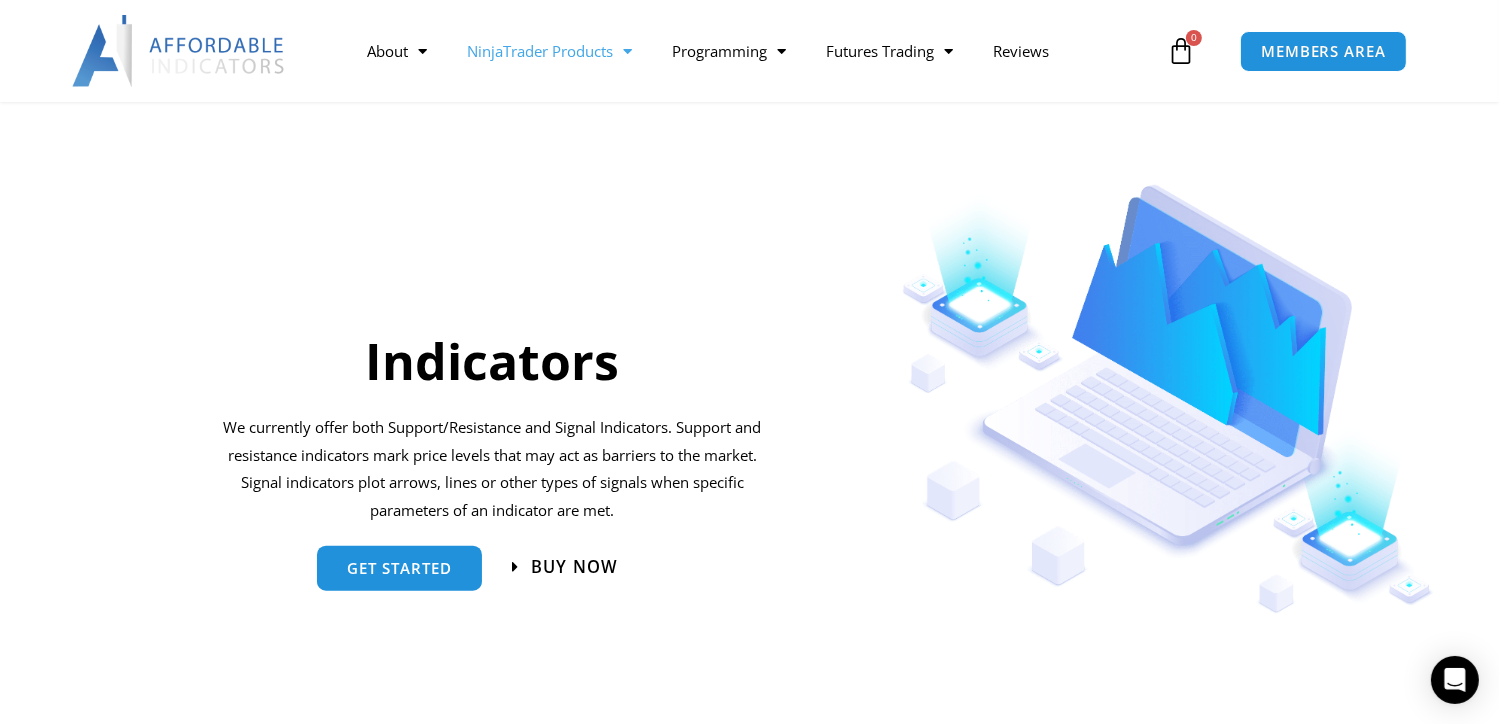 click on "Buy now" at bounding box center [574, 568] 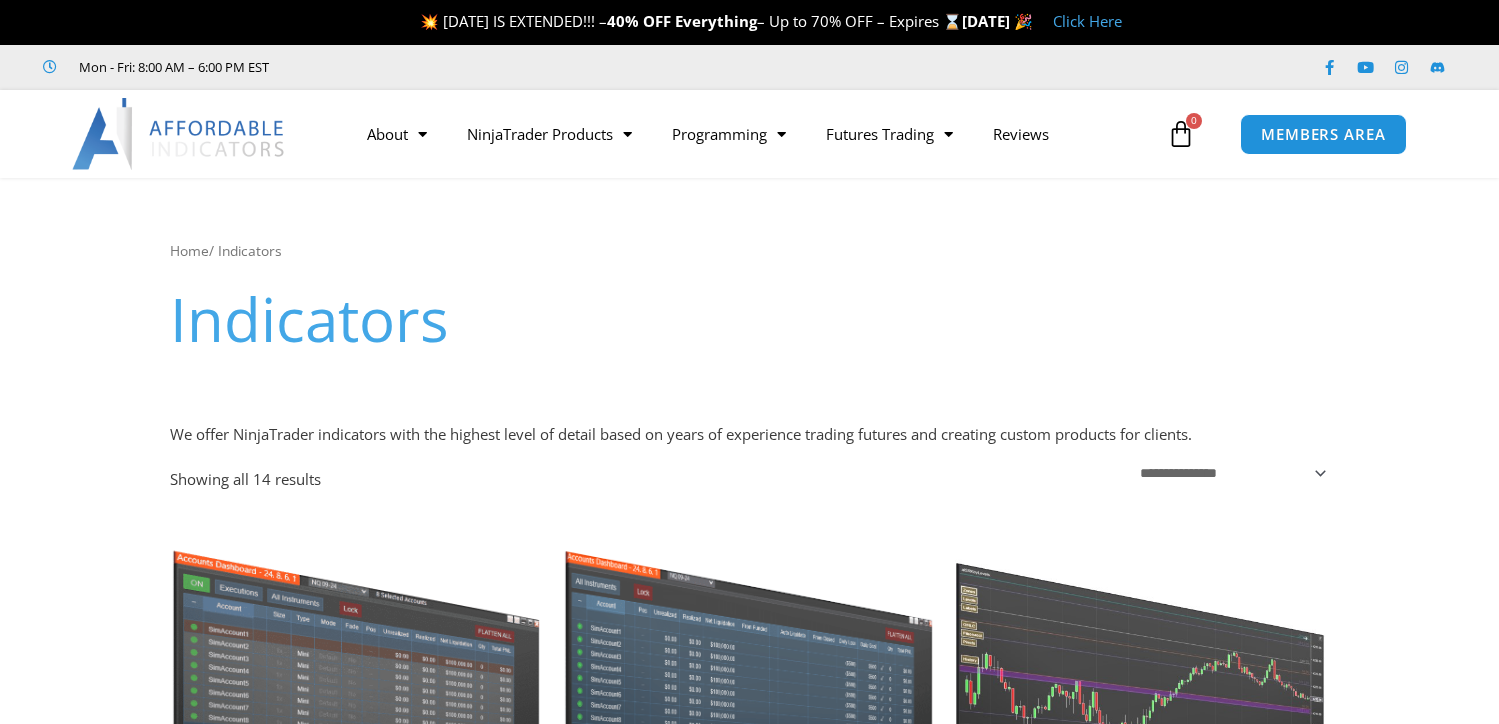 scroll, scrollTop: 0, scrollLeft: 0, axis: both 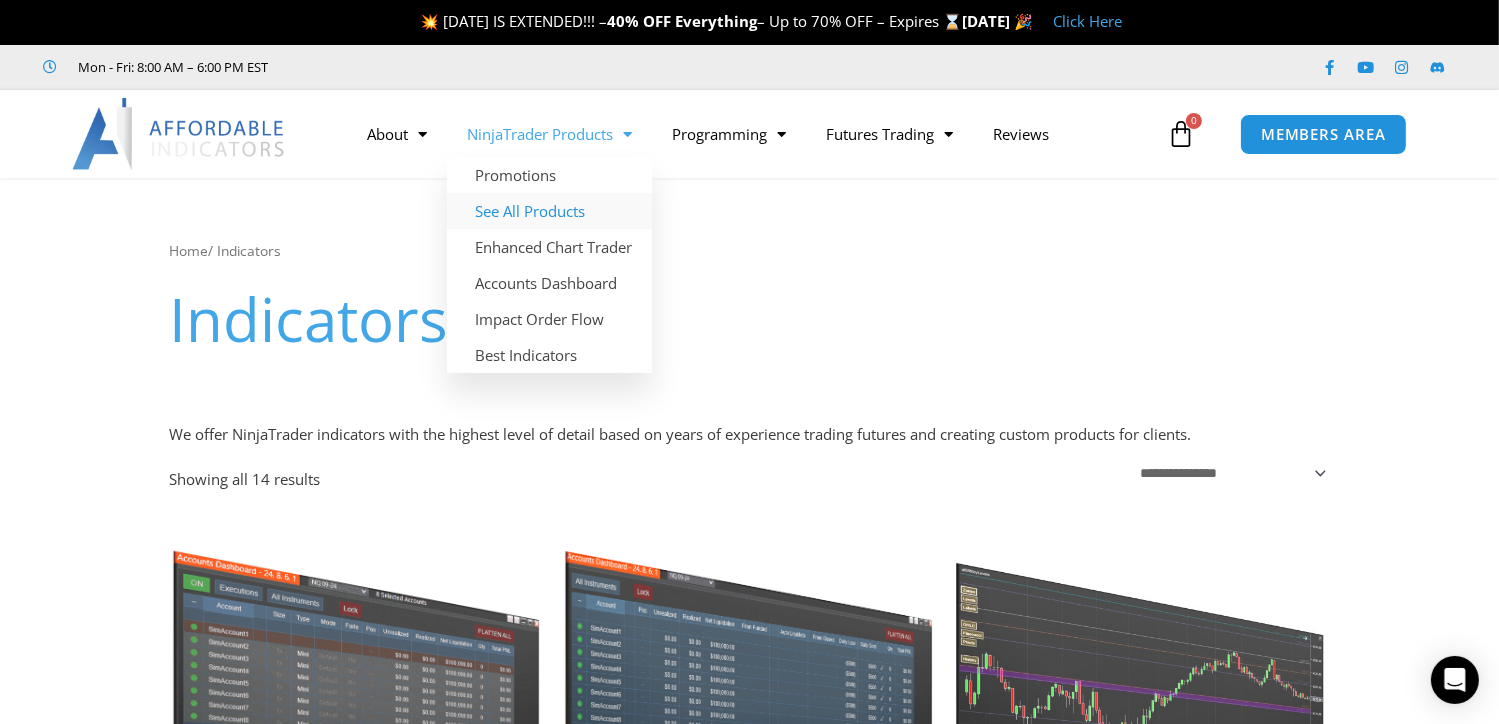 click on "See All Products" 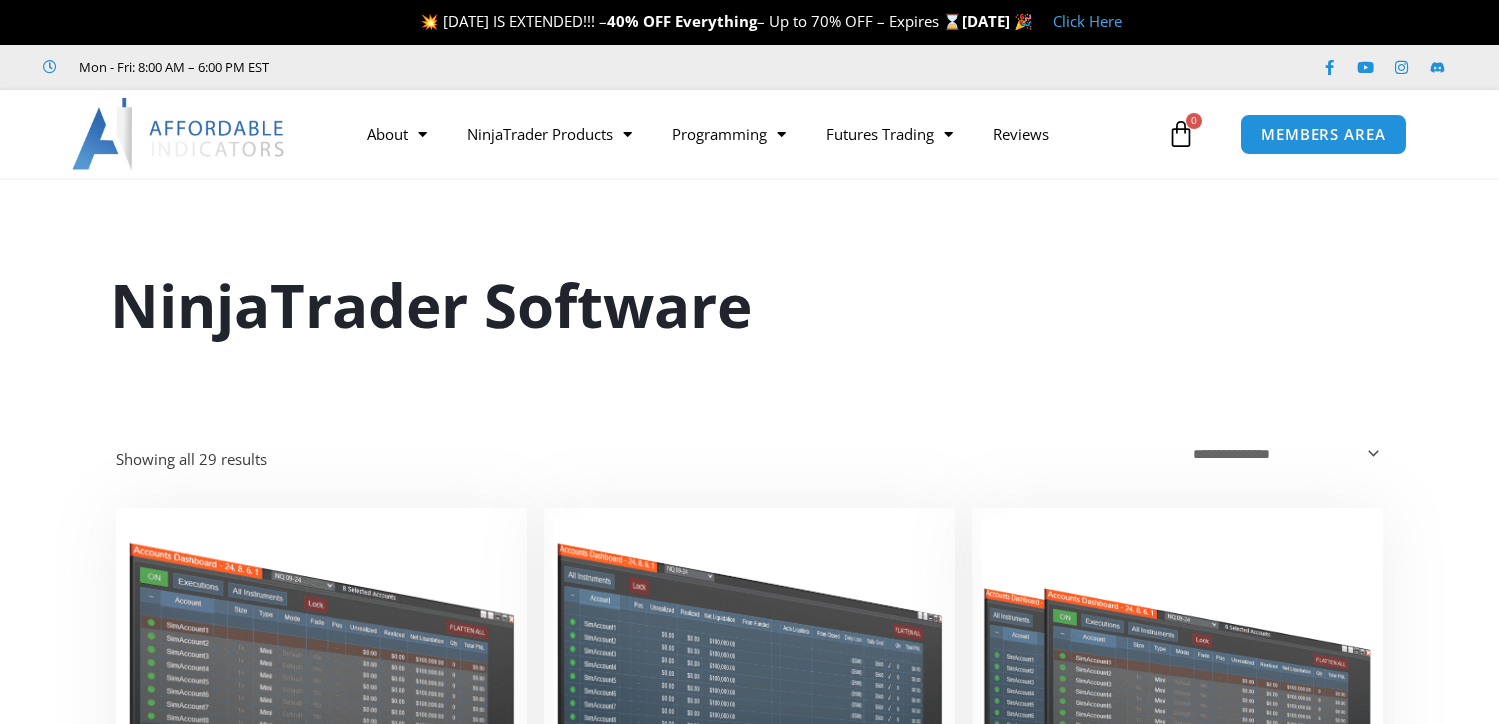 scroll, scrollTop: 0, scrollLeft: 0, axis: both 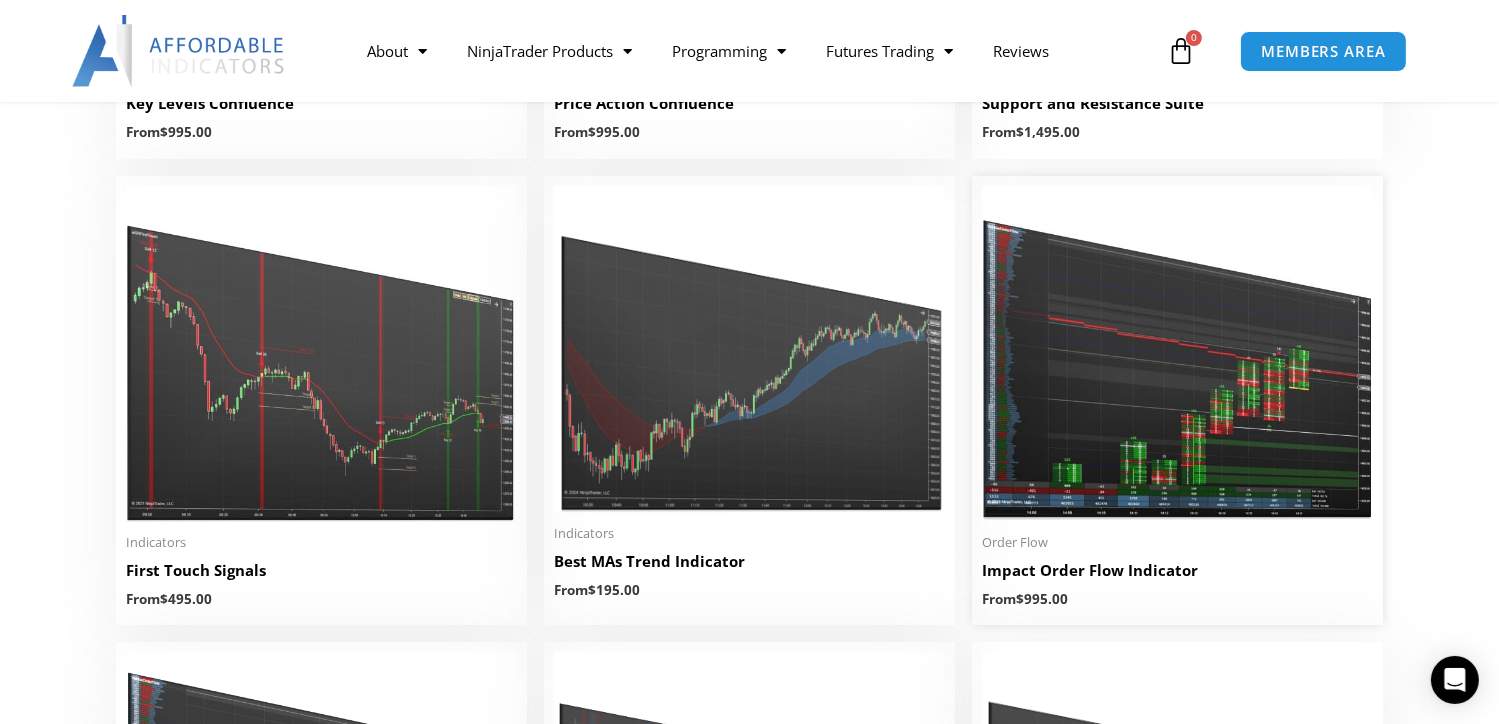 click at bounding box center (1177, 354) 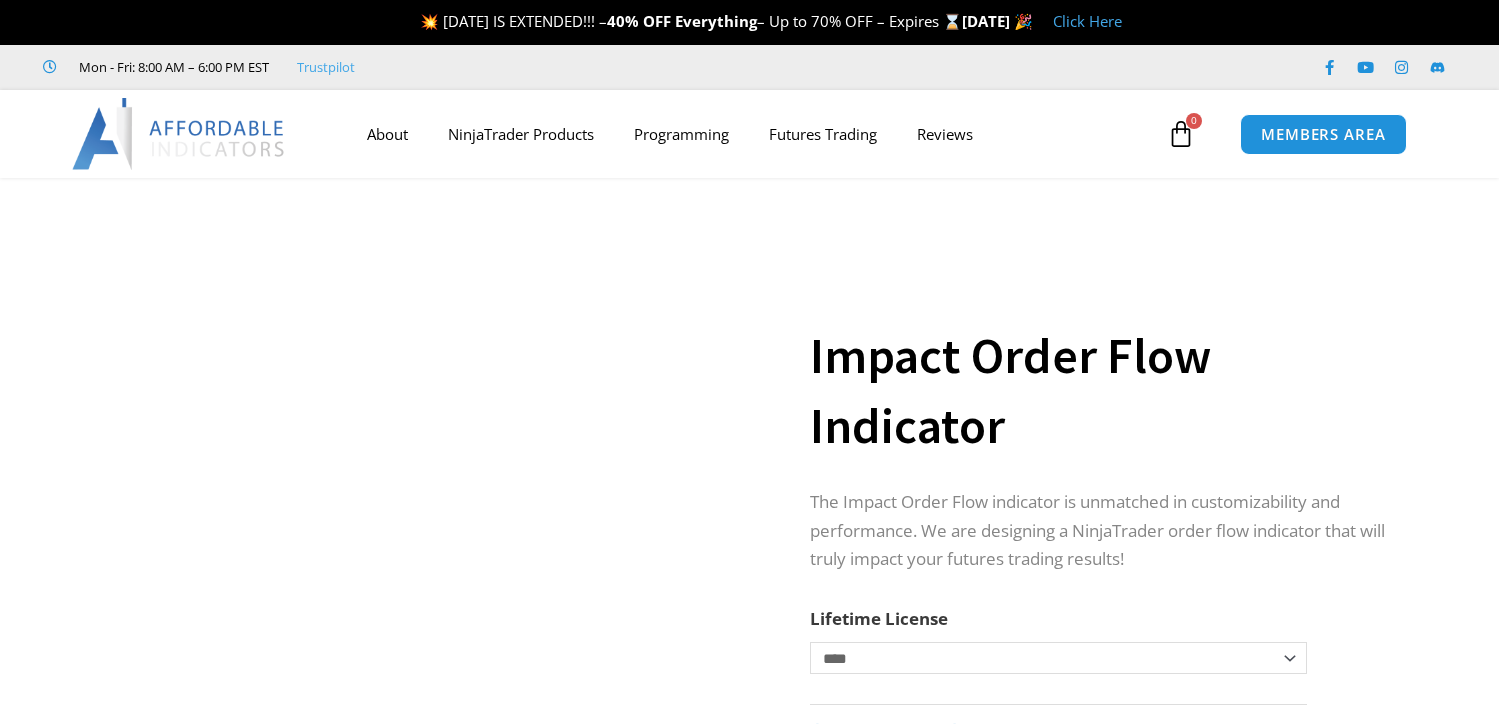scroll, scrollTop: 0, scrollLeft: 0, axis: both 